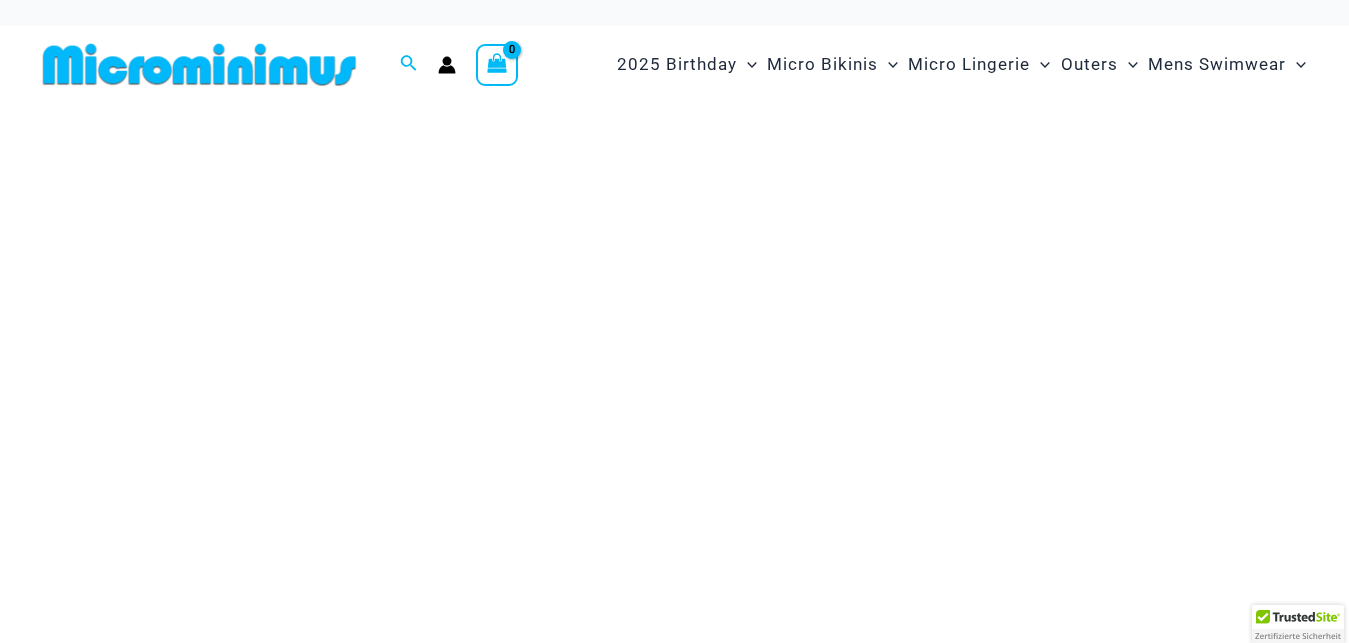 scroll, scrollTop: 0, scrollLeft: 0, axis: both 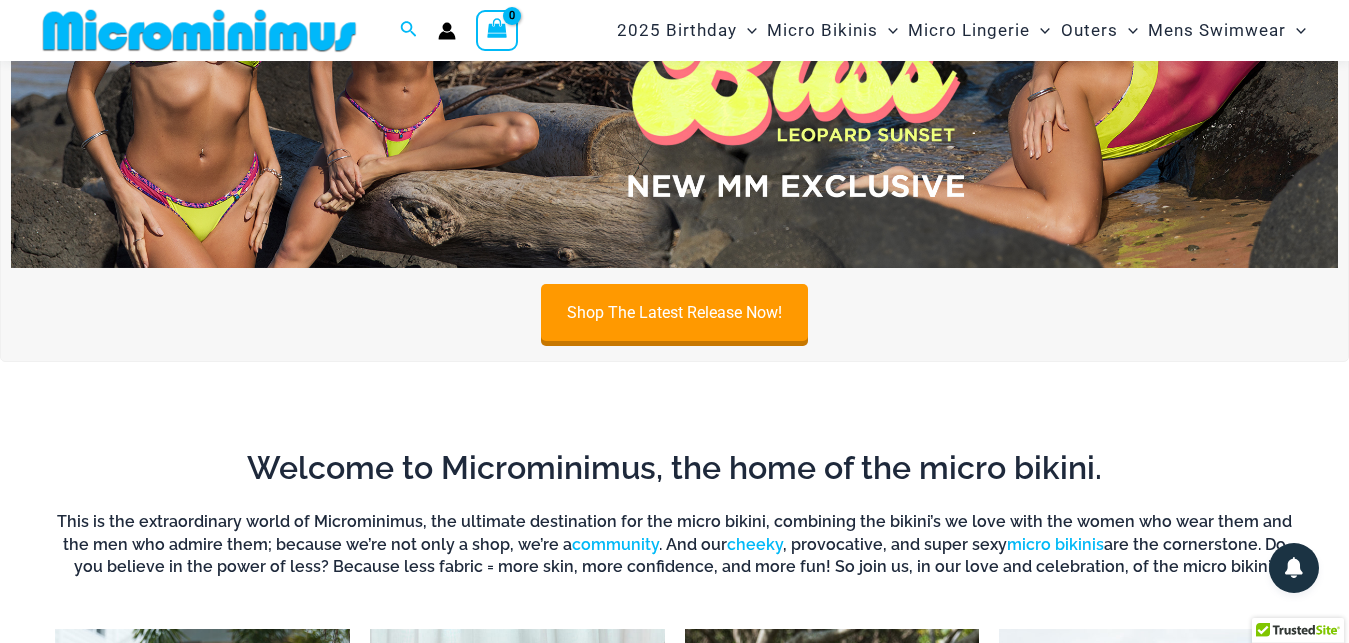 click at bounding box center (674, 42) 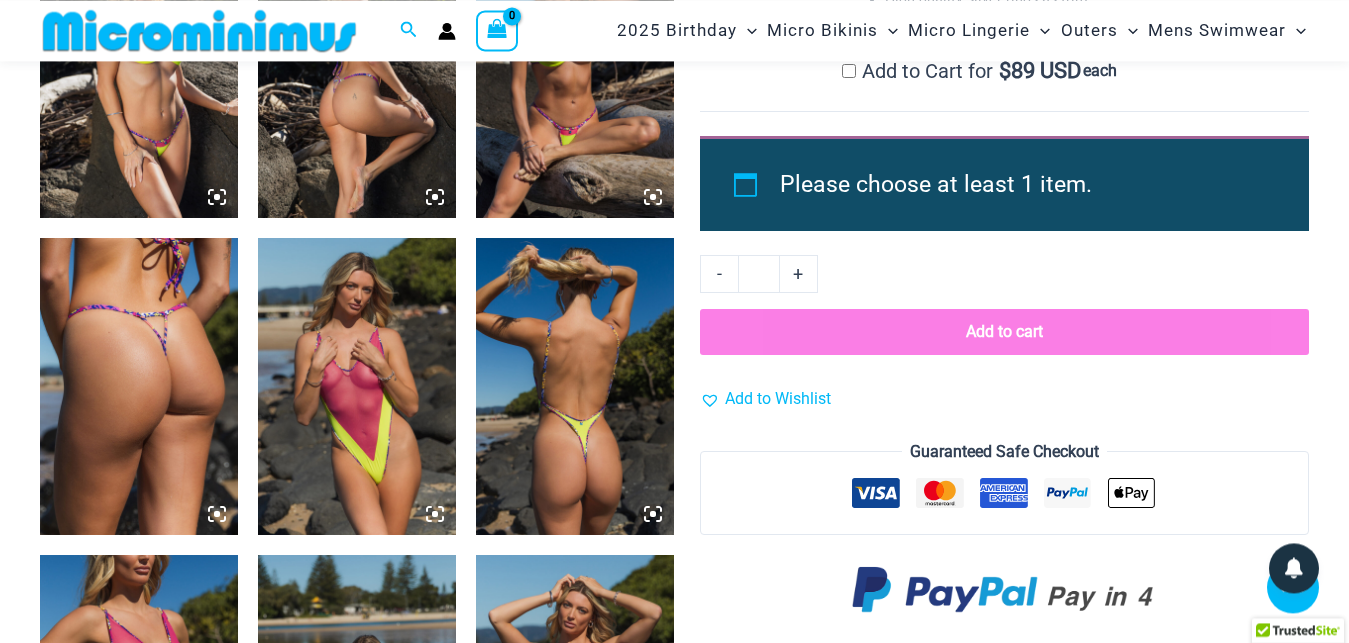 scroll, scrollTop: 2228, scrollLeft: 0, axis: vertical 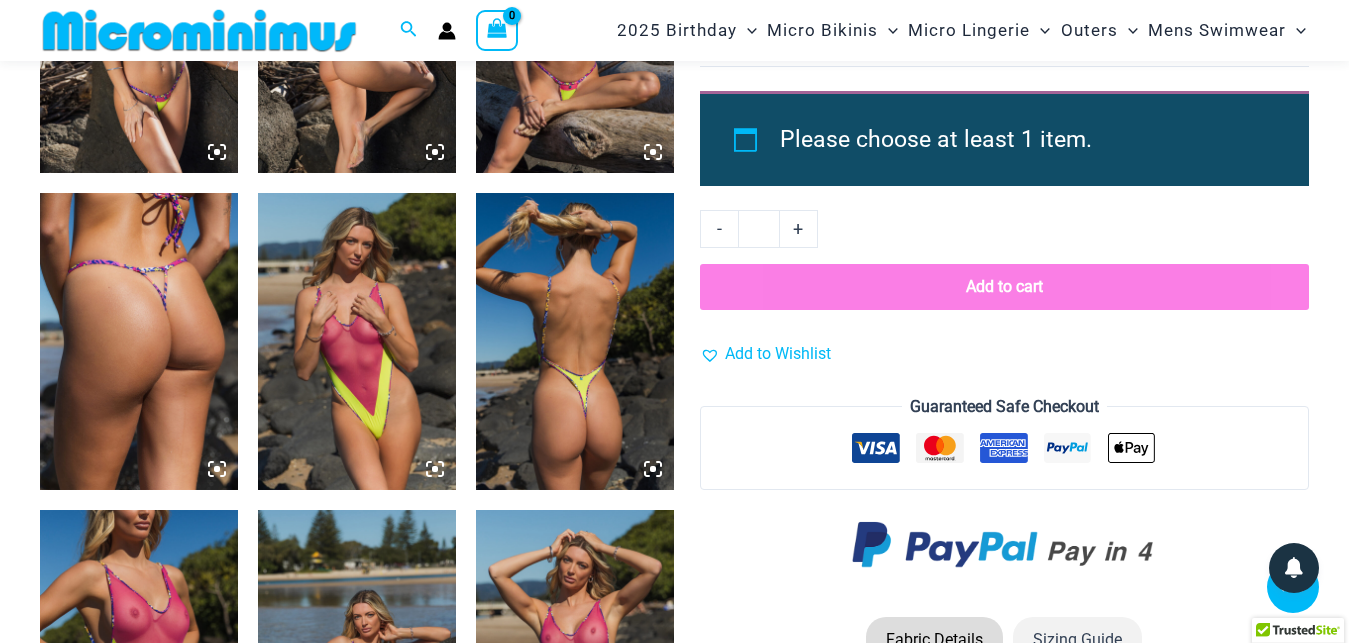 click 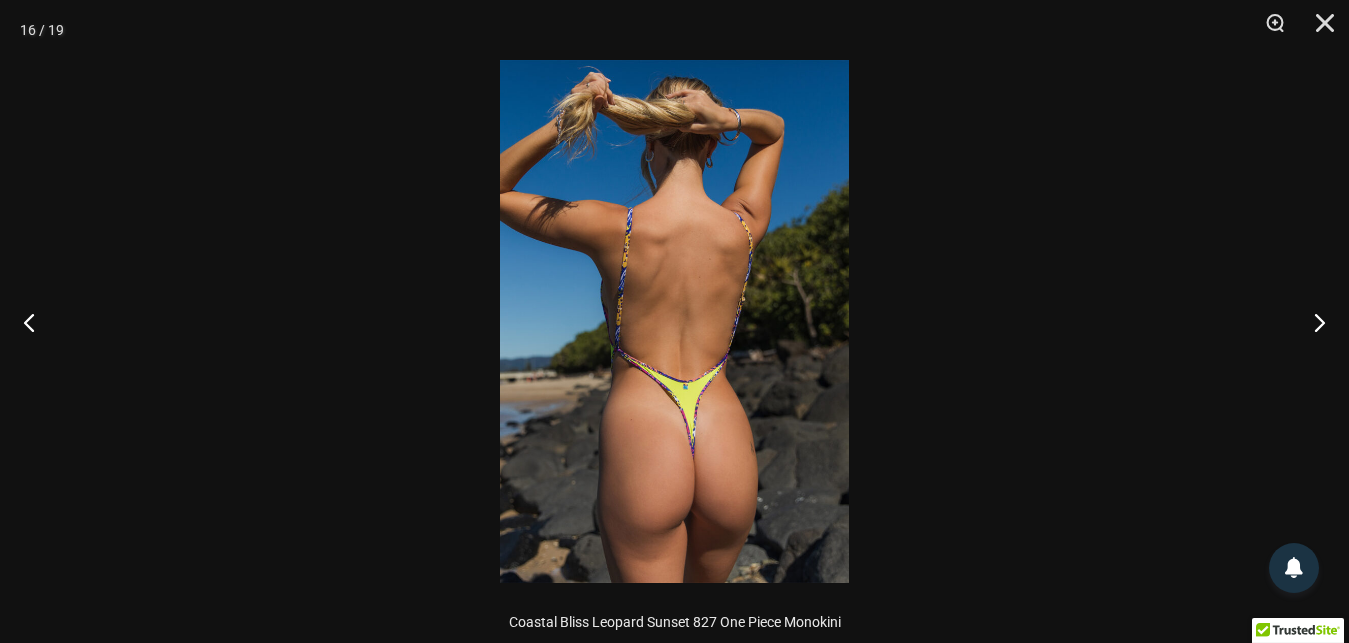 click at bounding box center (674, 321) 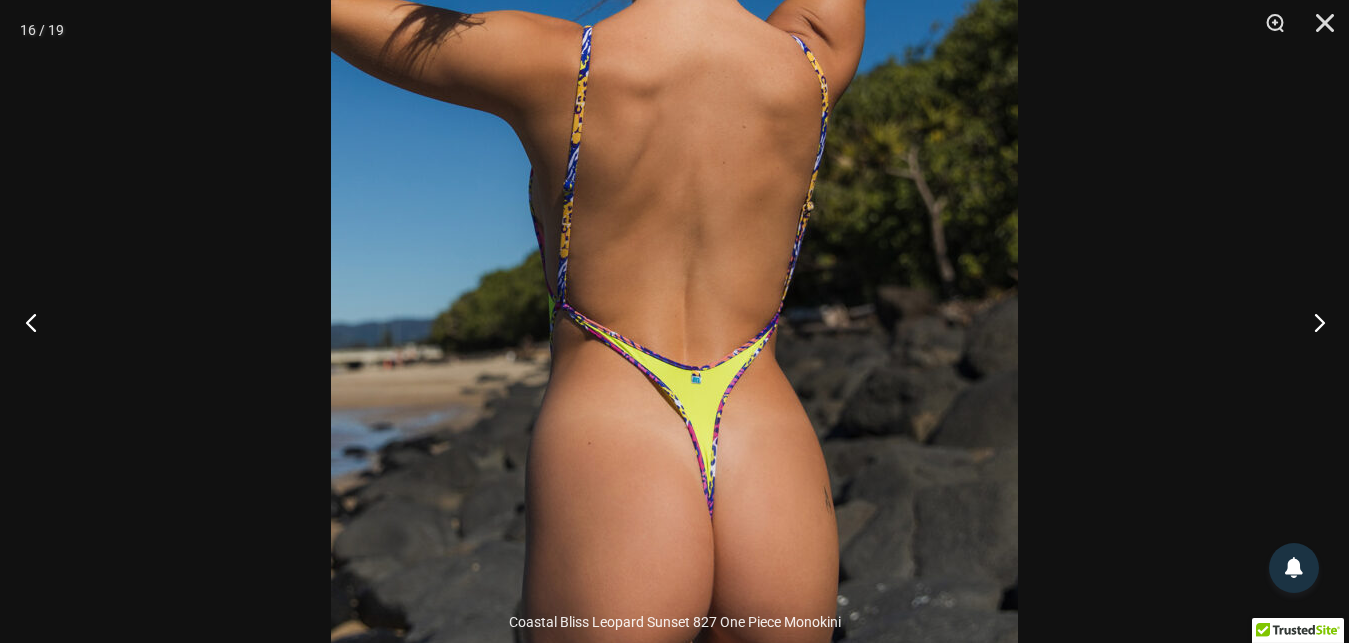 click at bounding box center [37, 322] 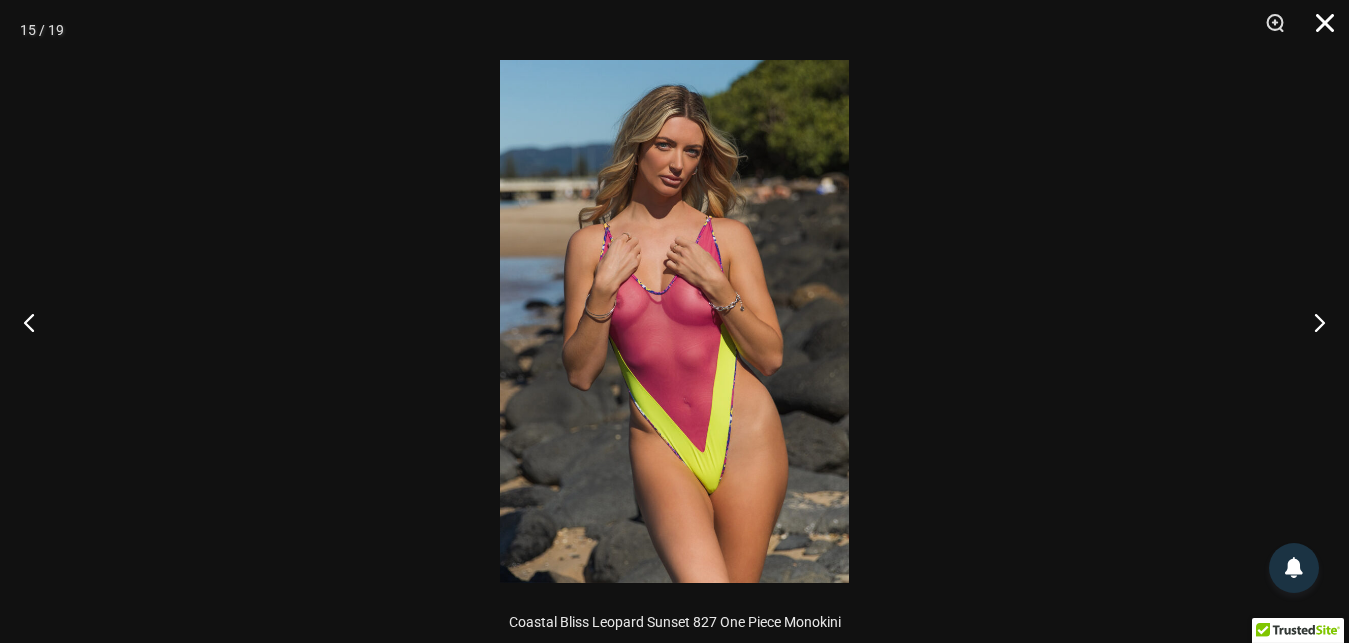 click at bounding box center [1318, 30] 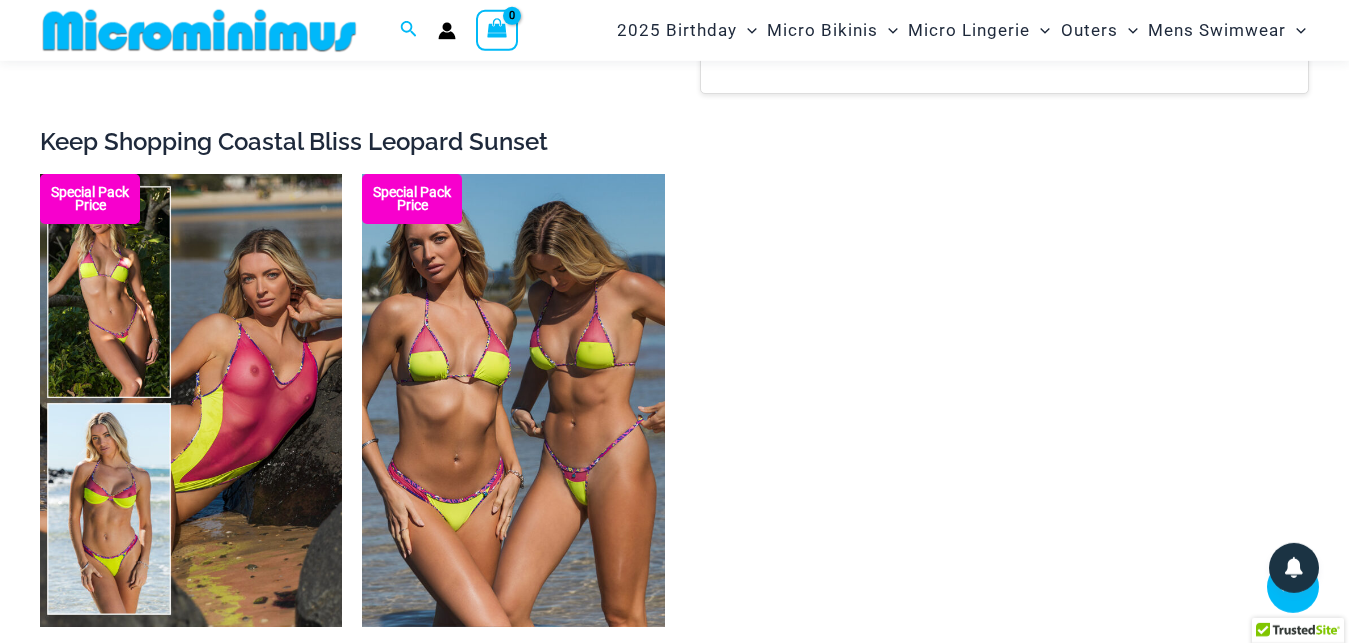scroll, scrollTop: 3044, scrollLeft: 0, axis: vertical 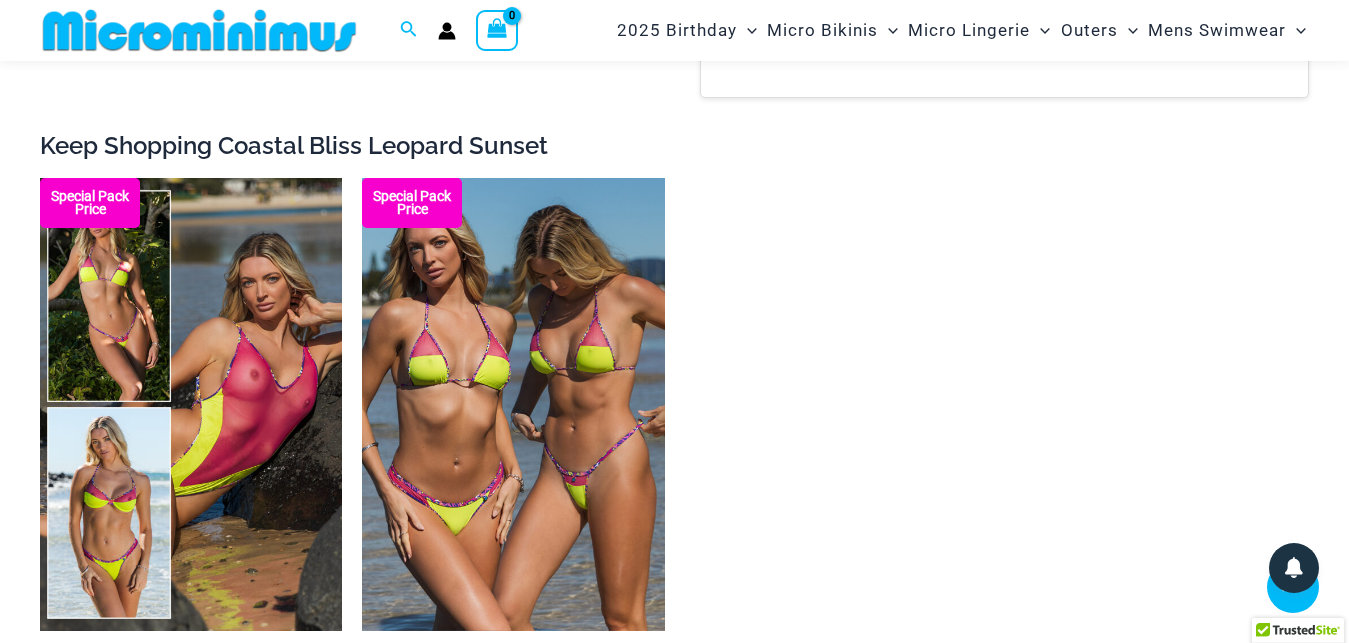 click on "Special Pack Price
Coastal Bliss Leopard Collection Pack
$ 301 USD   Original price was: $301 USD. $ 269 USD Current price is: $269 USD.
Special Pack Price
Coastal Bliss Tri Top Pack
$ 153 USD   Original price was: $153 USD. $ 139 USD Current price is: $139 USD." at bounding box center [674, 469] 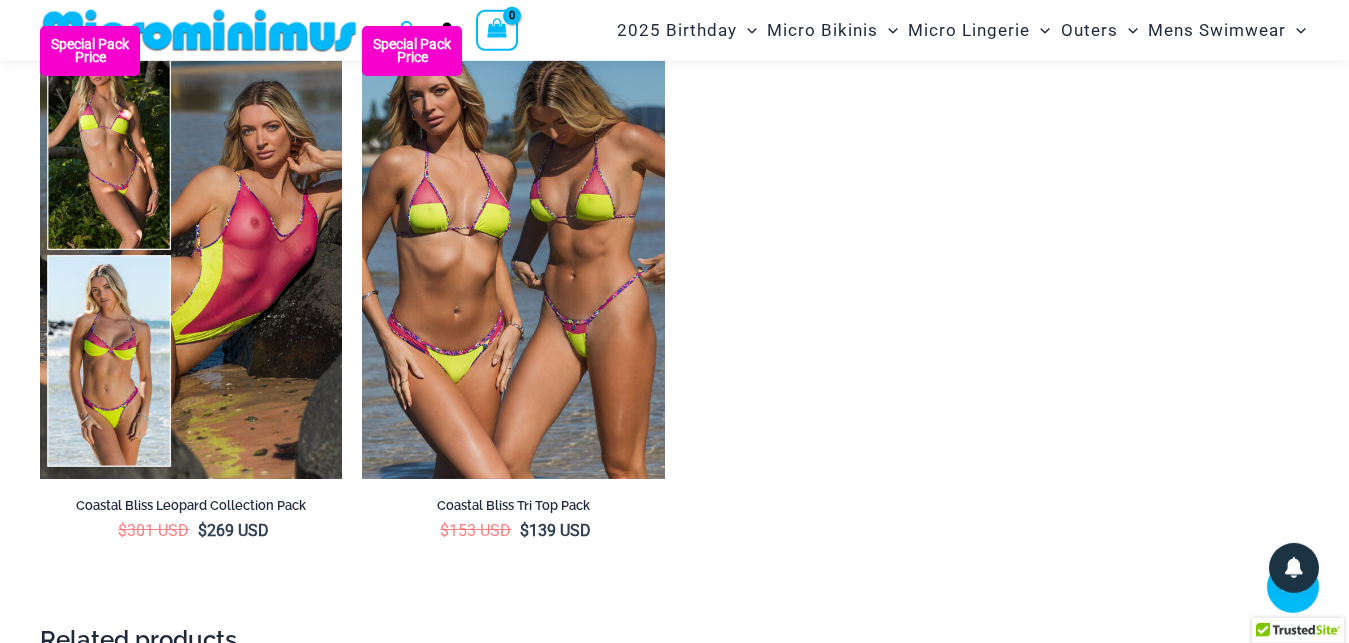 scroll, scrollTop: 3248, scrollLeft: 0, axis: vertical 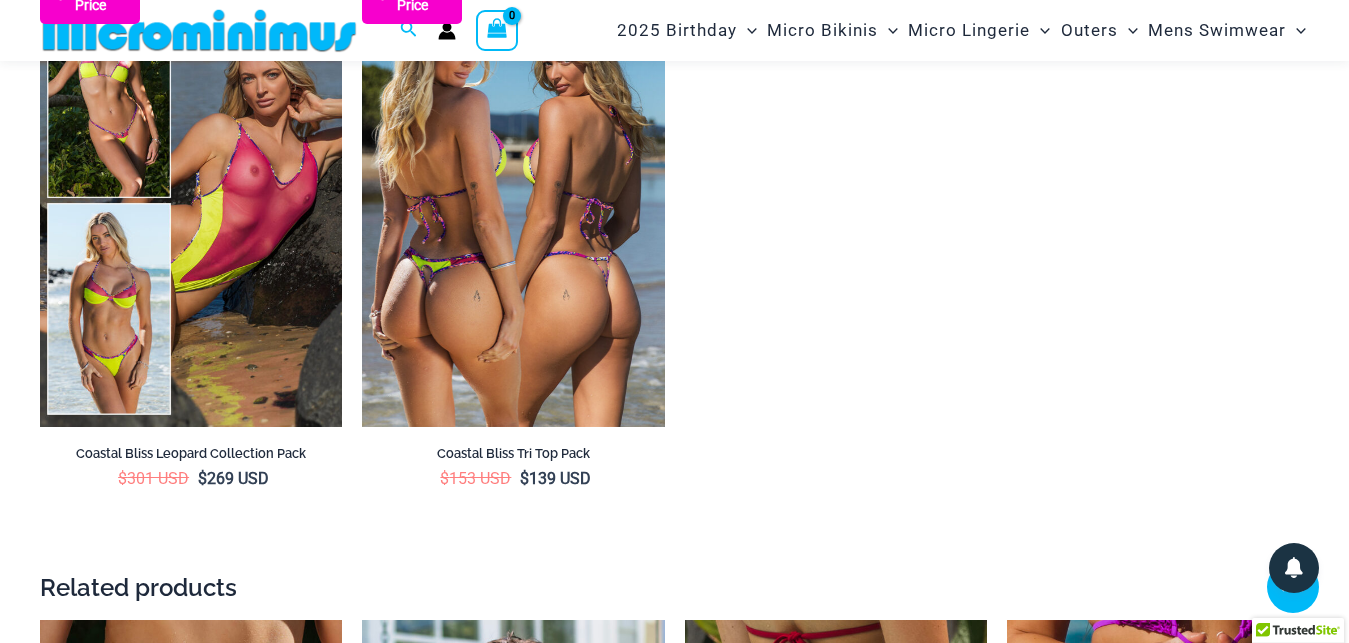 click at bounding box center (513, 200) 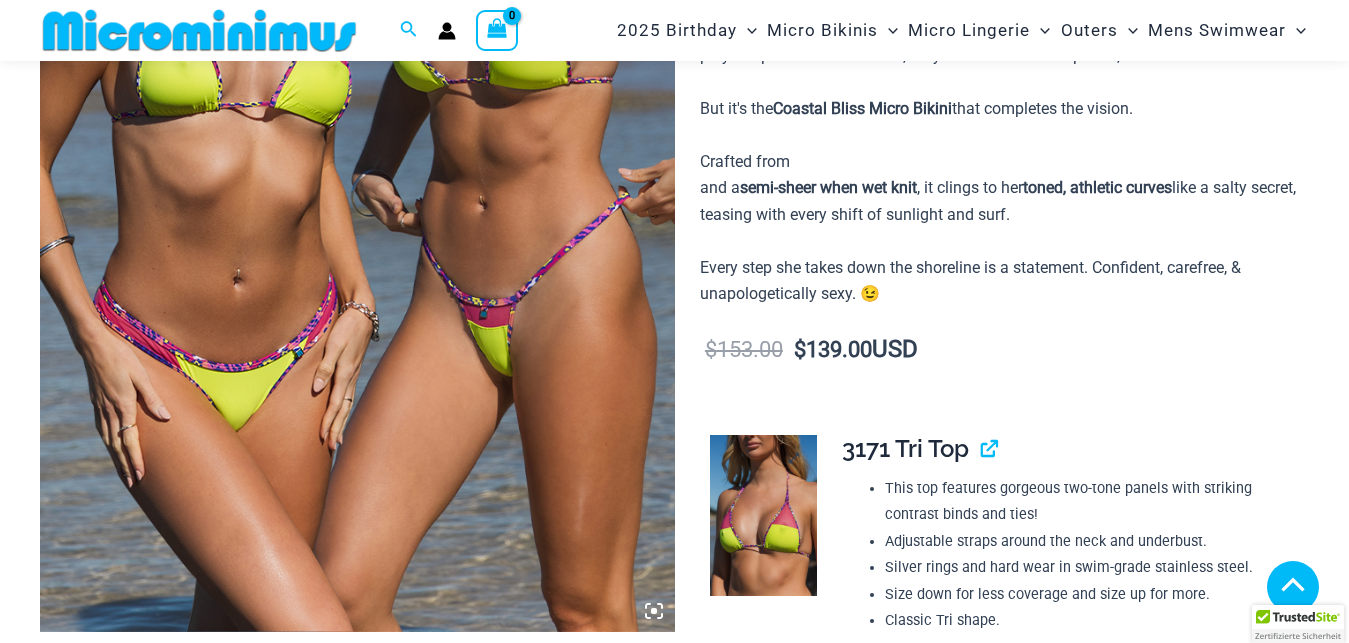 scroll, scrollTop: 1004, scrollLeft: 0, axis: vertical 